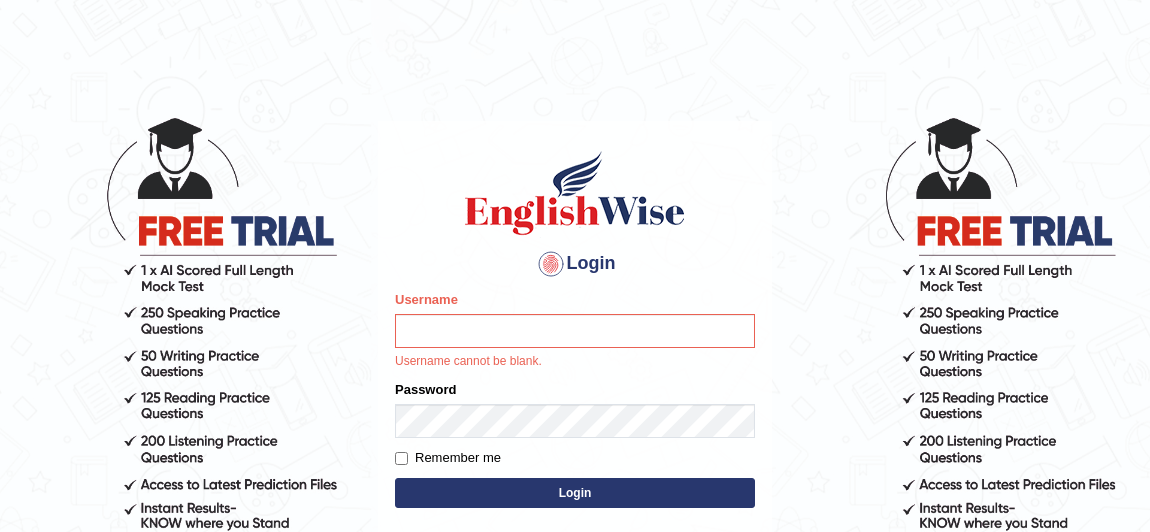 scroll, scrollTop: 121, scrollLeft: 0, axis: vertical 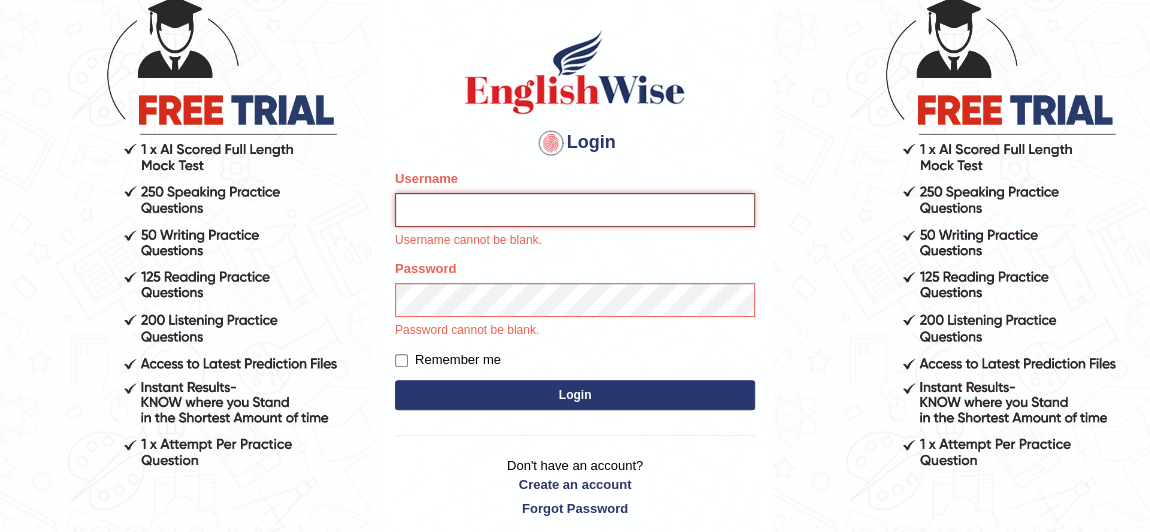 type on "paichan" 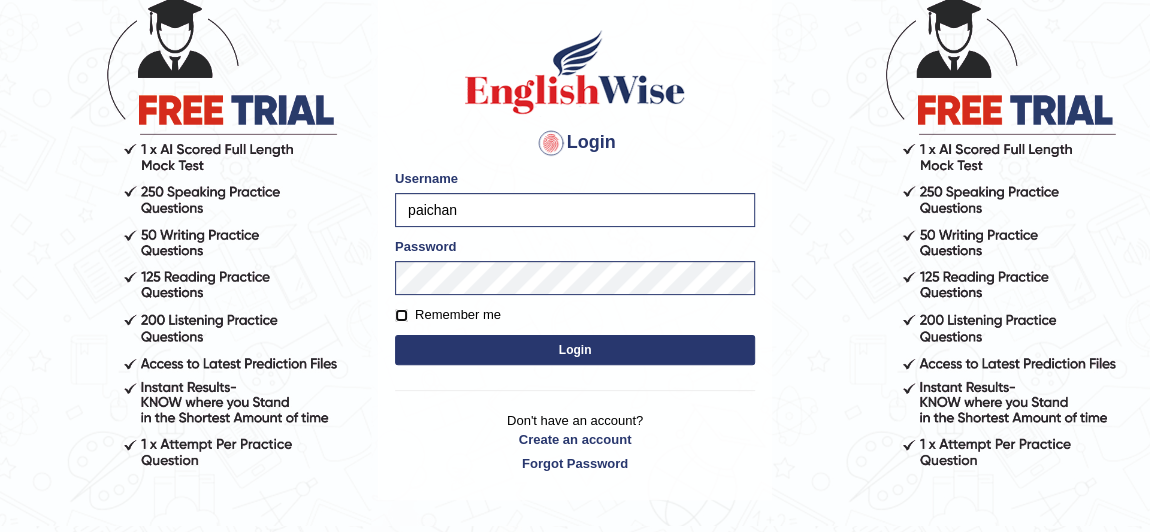 click on "Remember me" at bounding box center [401, 315] 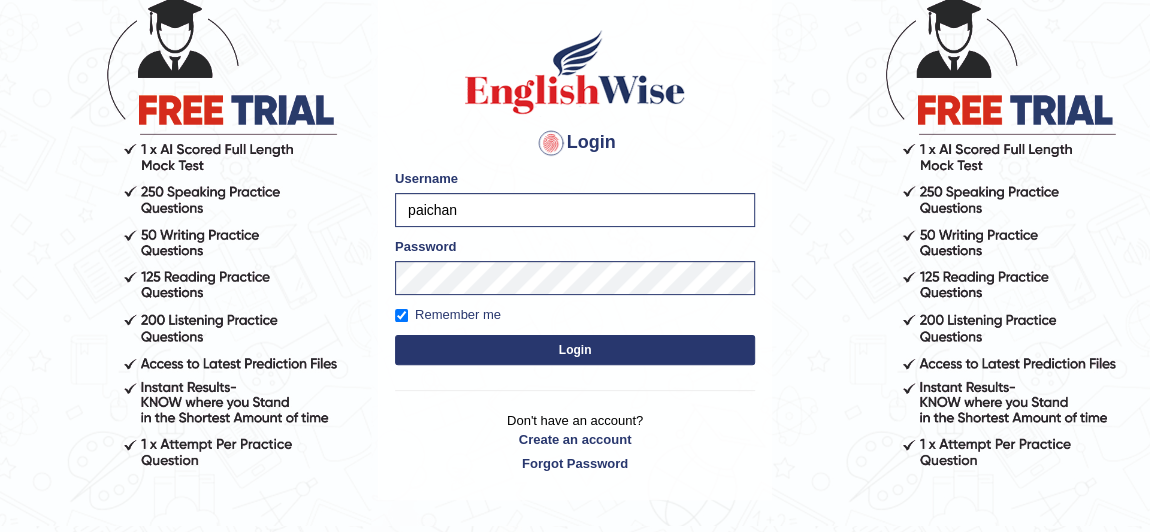 click on "Login" at bounding box center [575, 350] 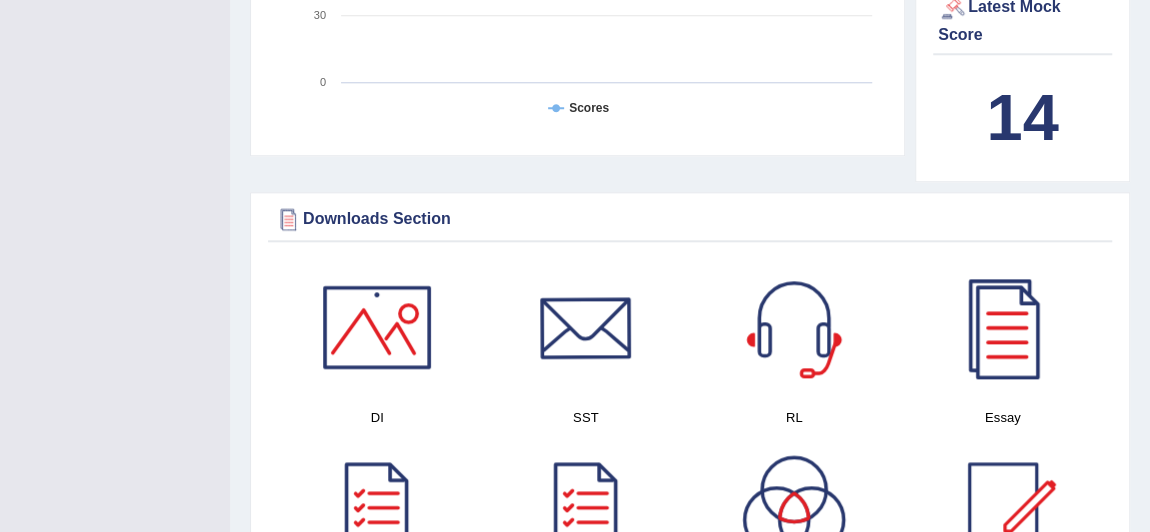 scroll, scrollTop: 1192, scrollLeft: 0, axis: vertical 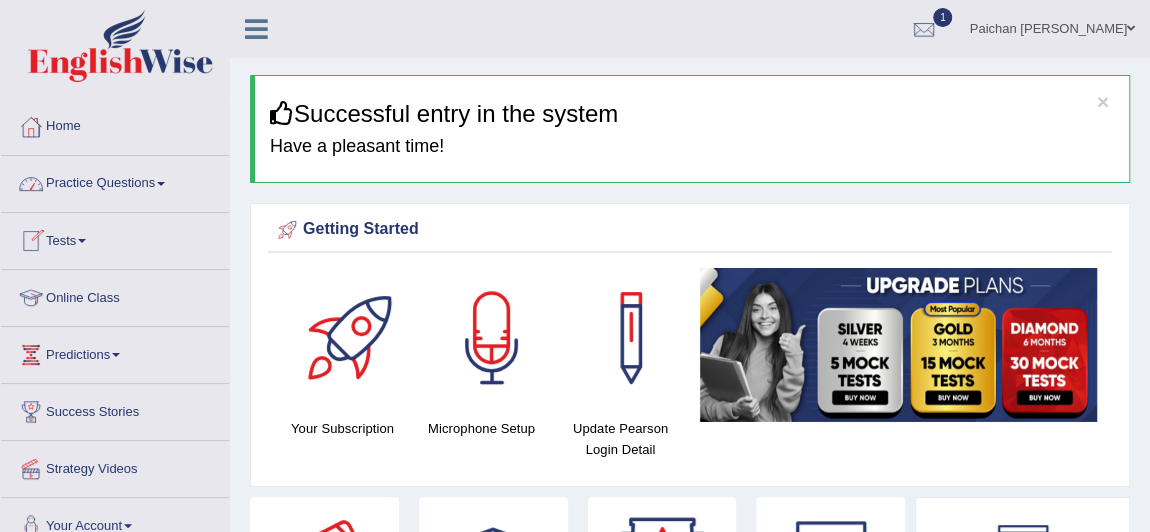 click on "Tests" at bounding box center (115, 238) 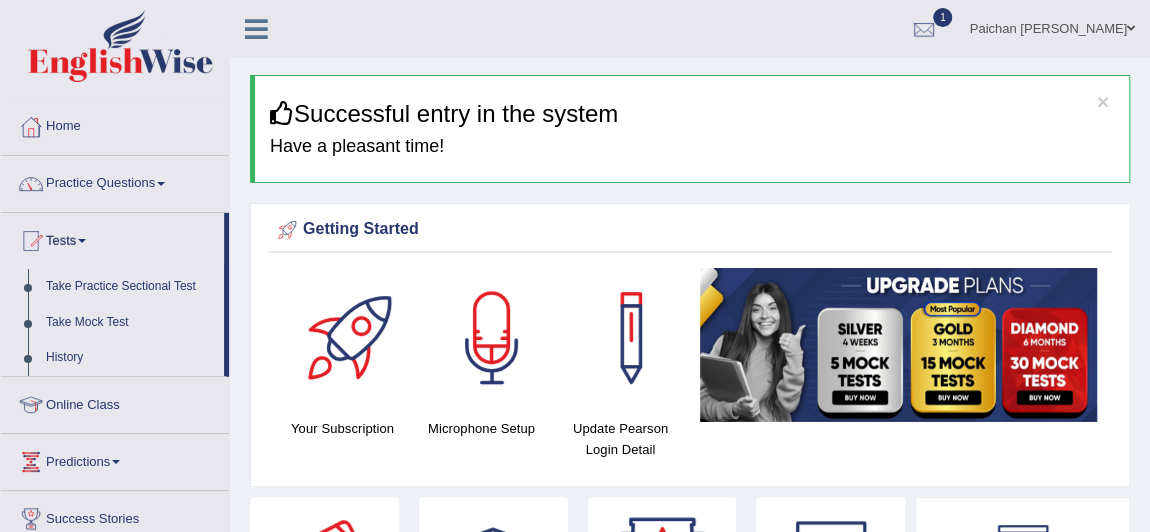 click on "History" at bounding box center (130, 358) 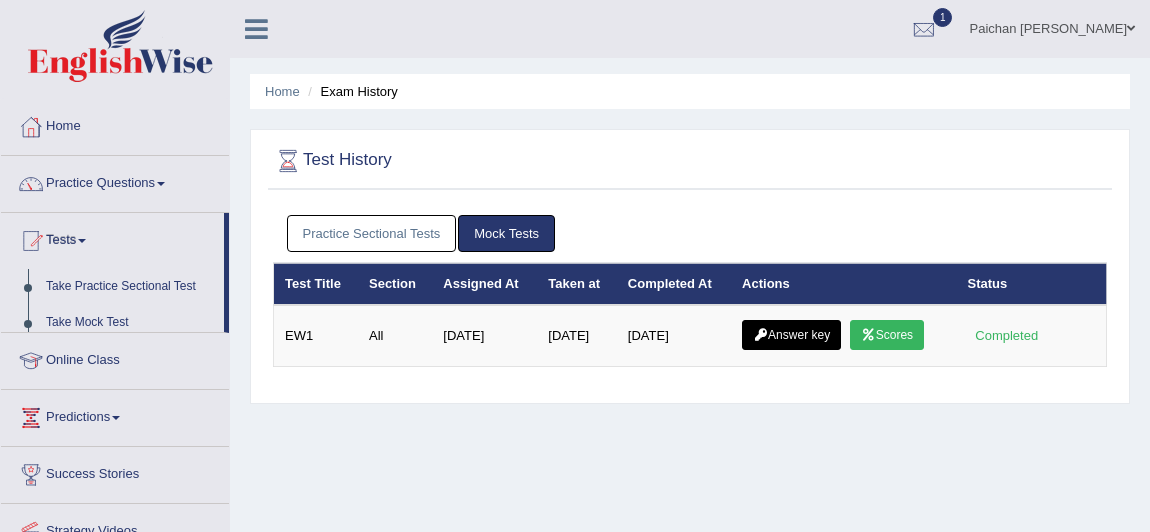 scroll, scrollTop: 0, scrollLeft: 0, axis: both 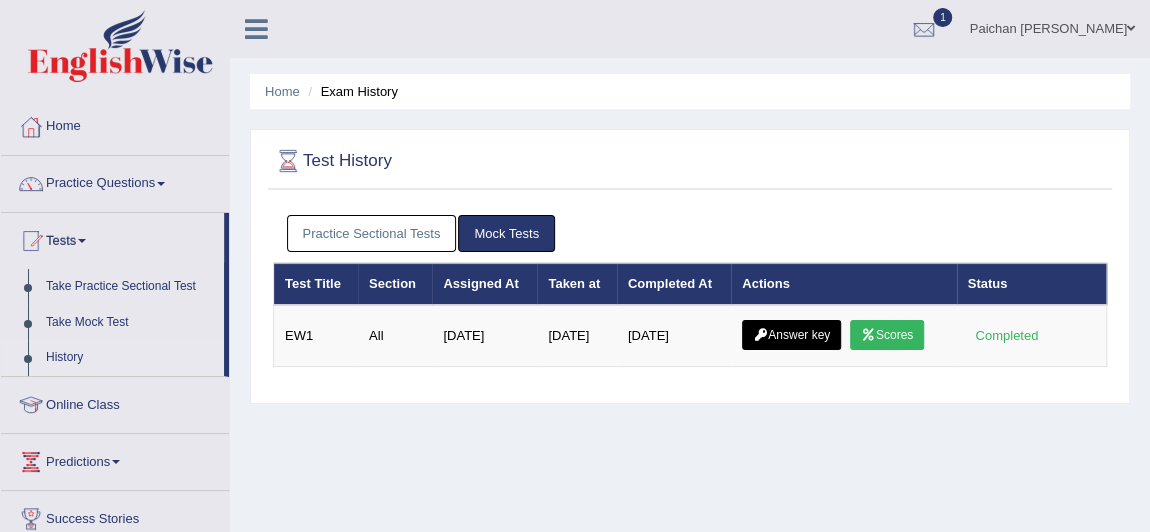 click on "History" at bounding box center [130, 358] 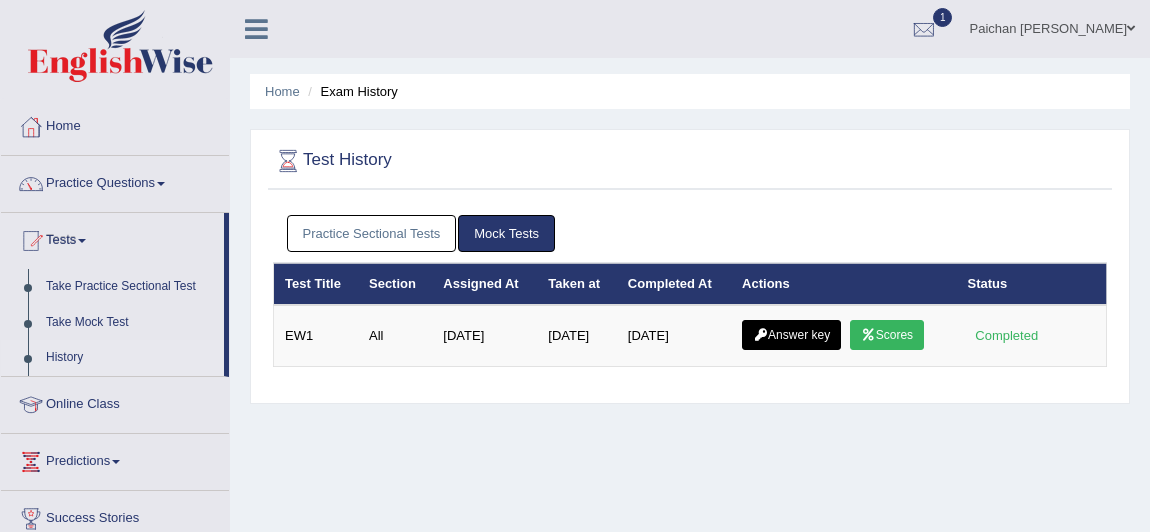 scroll, scrollTop: 0, scrollLeft: 0, axis: both 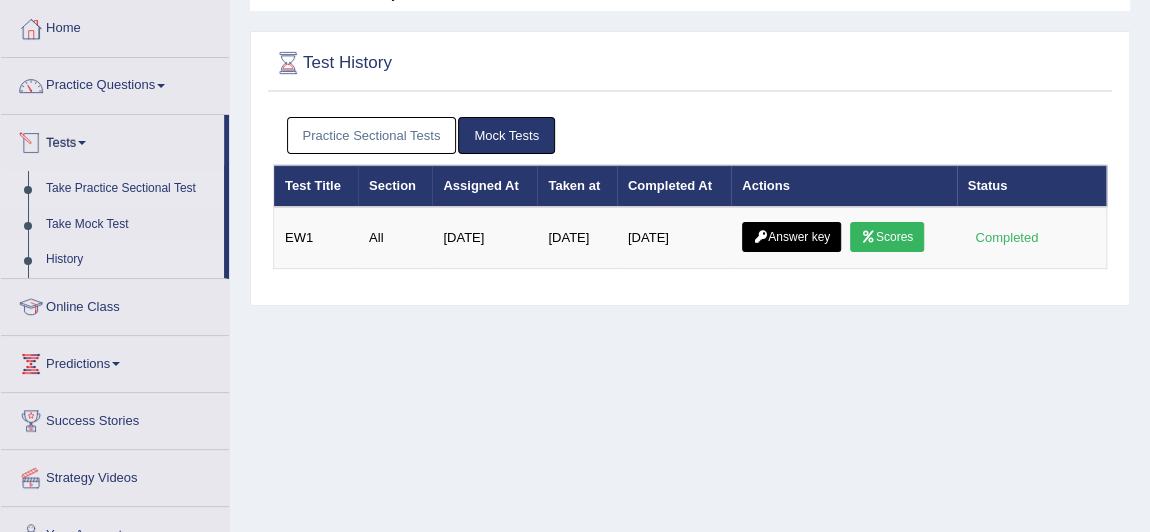 click on "Take Practice Sectional Test" at bounding box center (130, 189) 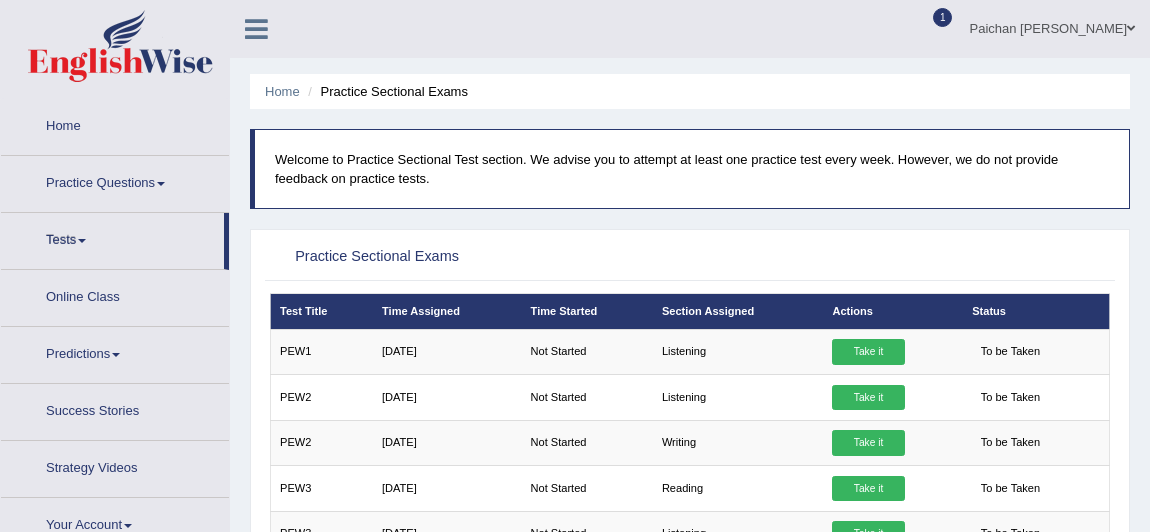 scroll, scrollTop: 0, scrollLeft: 0, axis: both 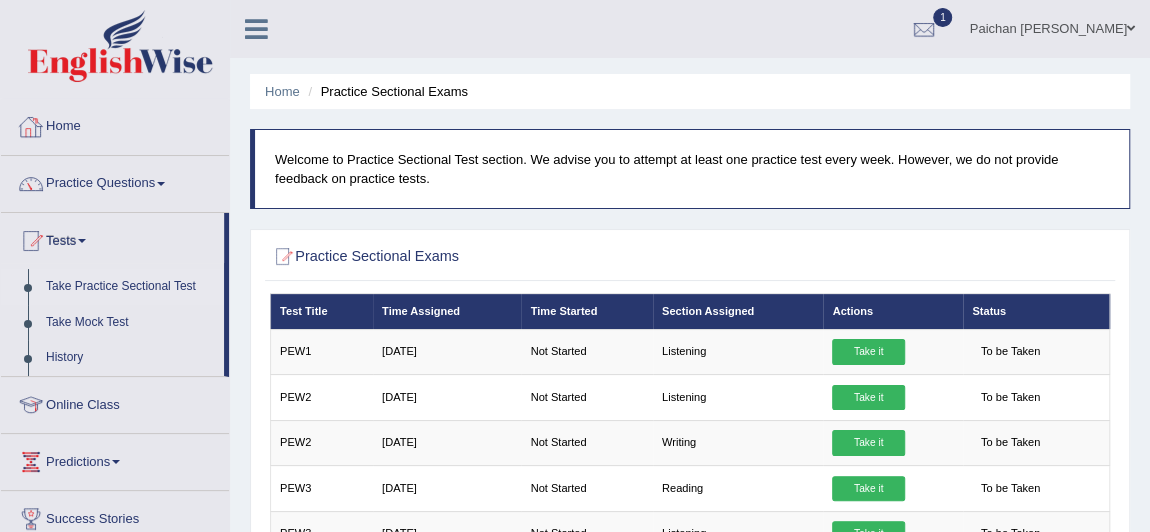 click on "Home" at bounding box center [115, 124] 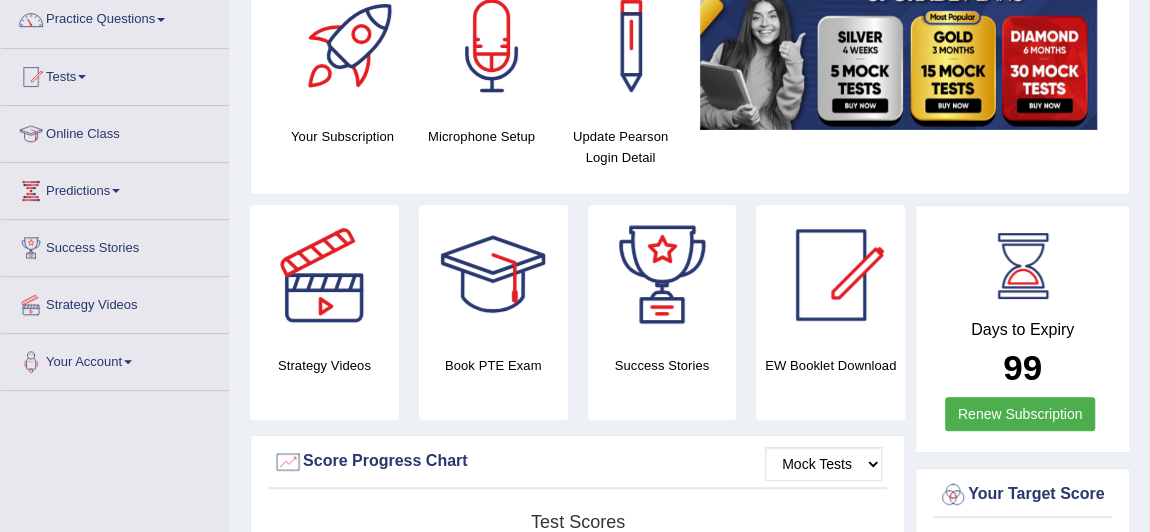 scroll, scrollTop: 426, scrollLeft: 0, axis: vertical 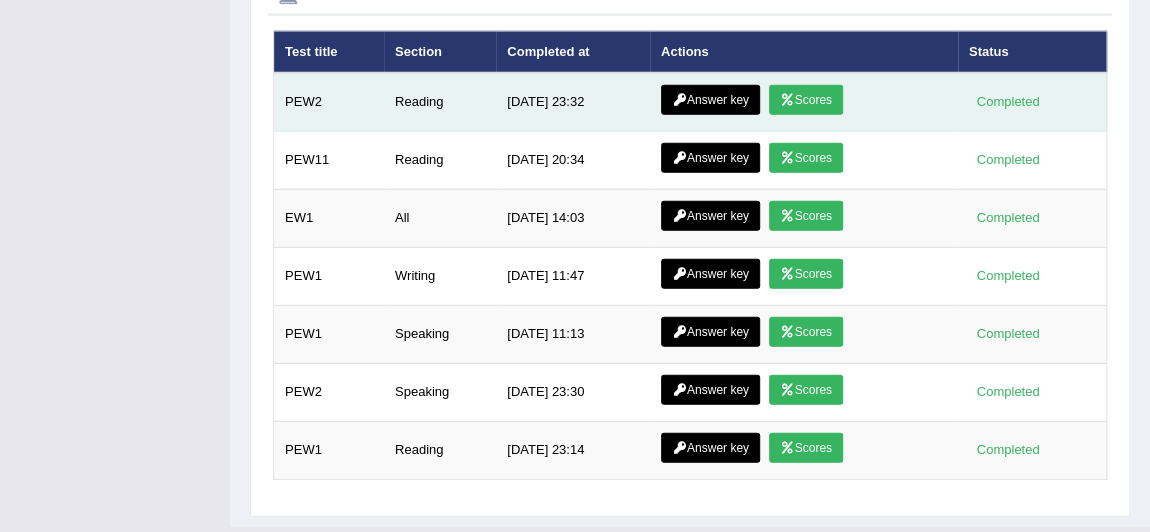 click on "Scores" at bounding box center (806, 100) 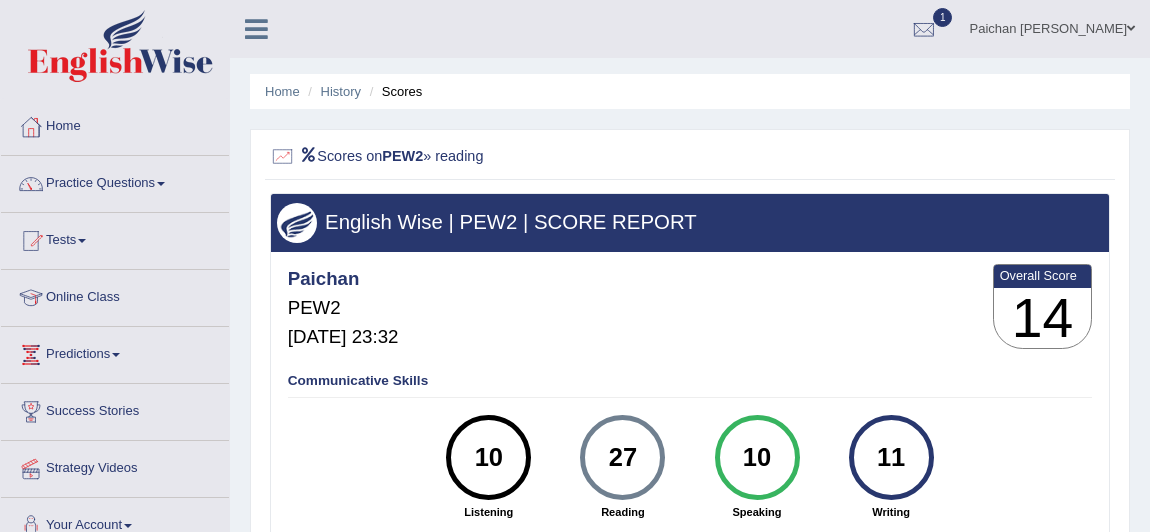 scroll, scrollTop: 143, scrollLeft: 0, axis: vertical 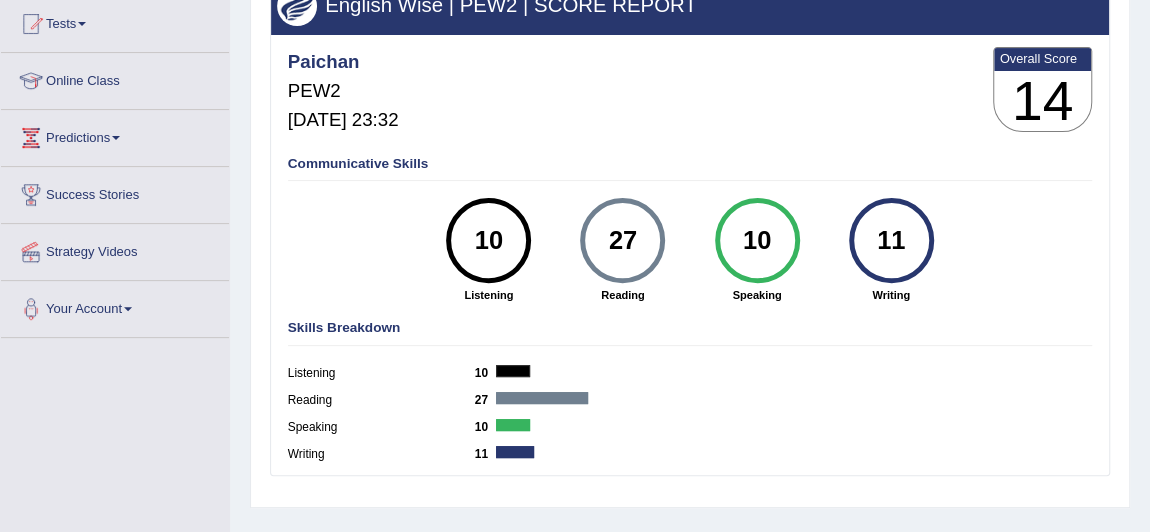 click on "10" at bounding box center (489, 241) 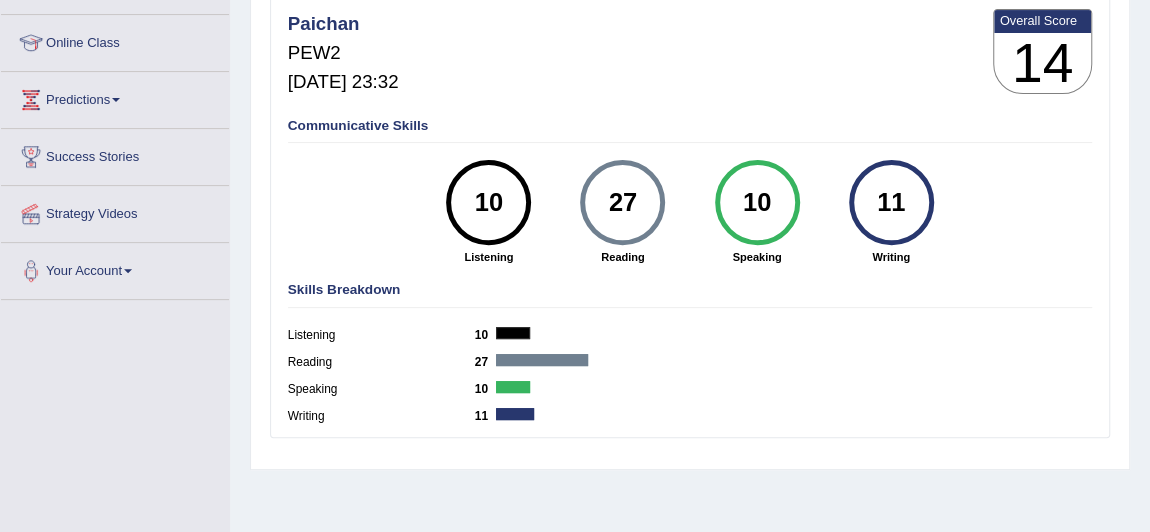 scroll, scrollTop: 259, scrollLeft: 0, axis: vertical 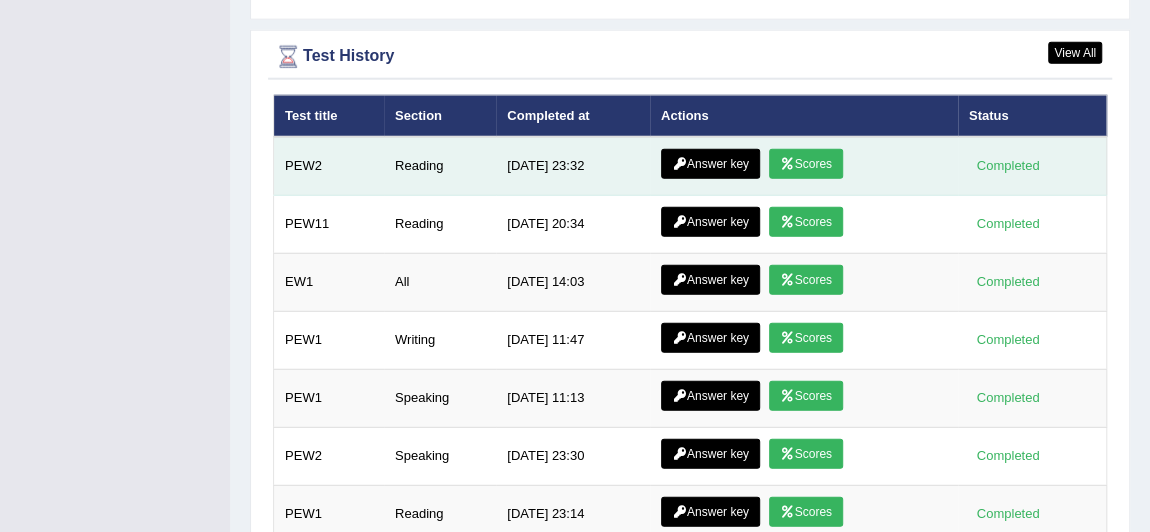 click on "Answer key" at bounding box center [710, 164] 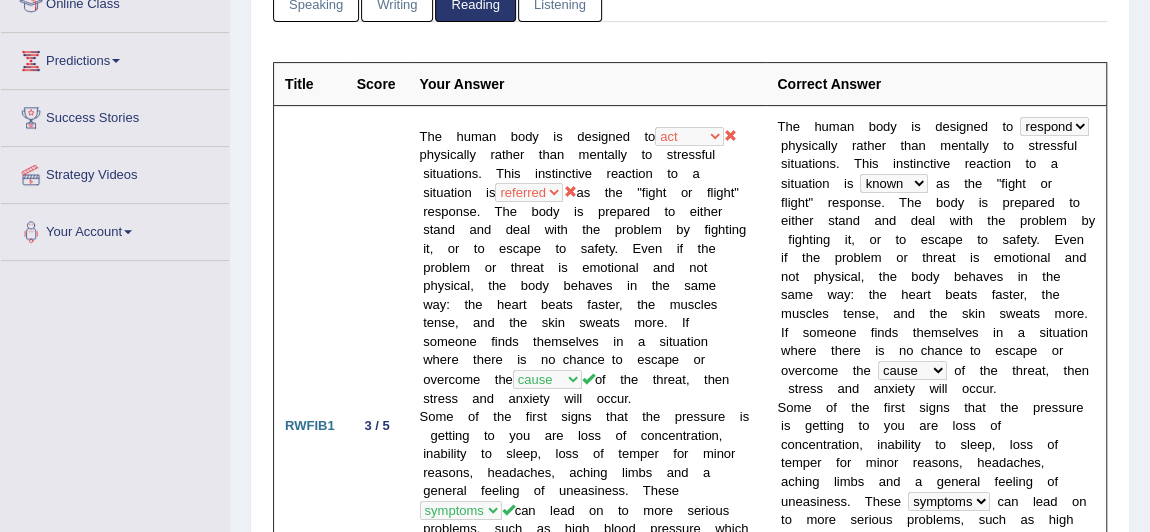 scroll, scrollTop: 303, scrollLeft: 0, axis: vertical 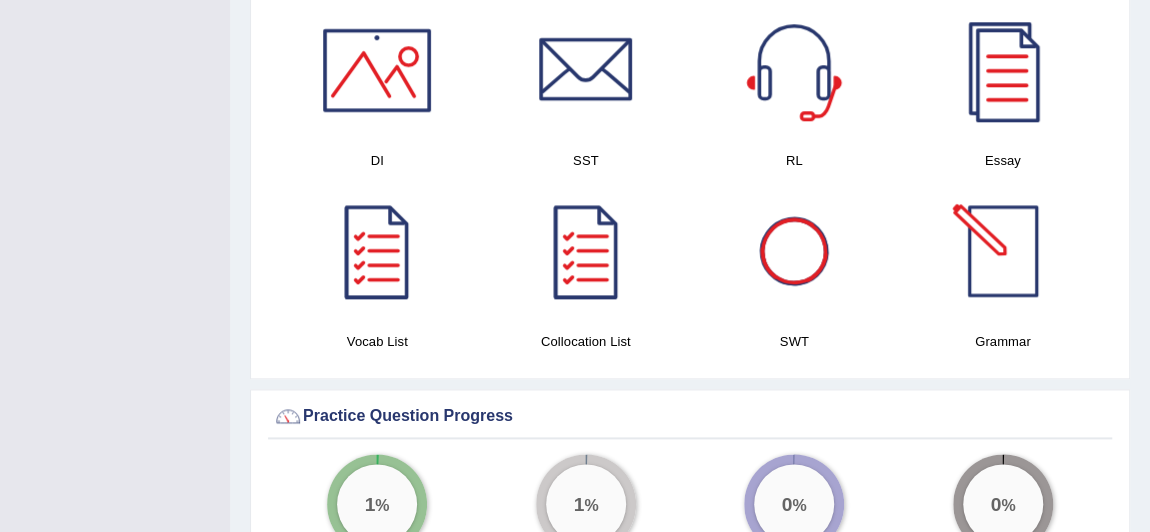 click at bounding box center (1003, 251) 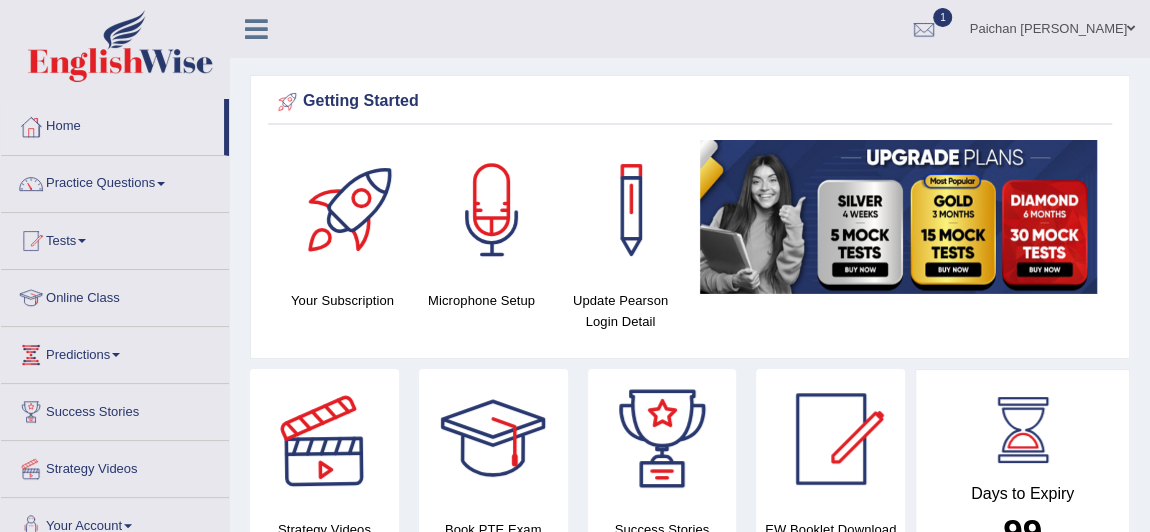 scroll, scrollTop: 4, scrollLeft: 0, axis: vertical 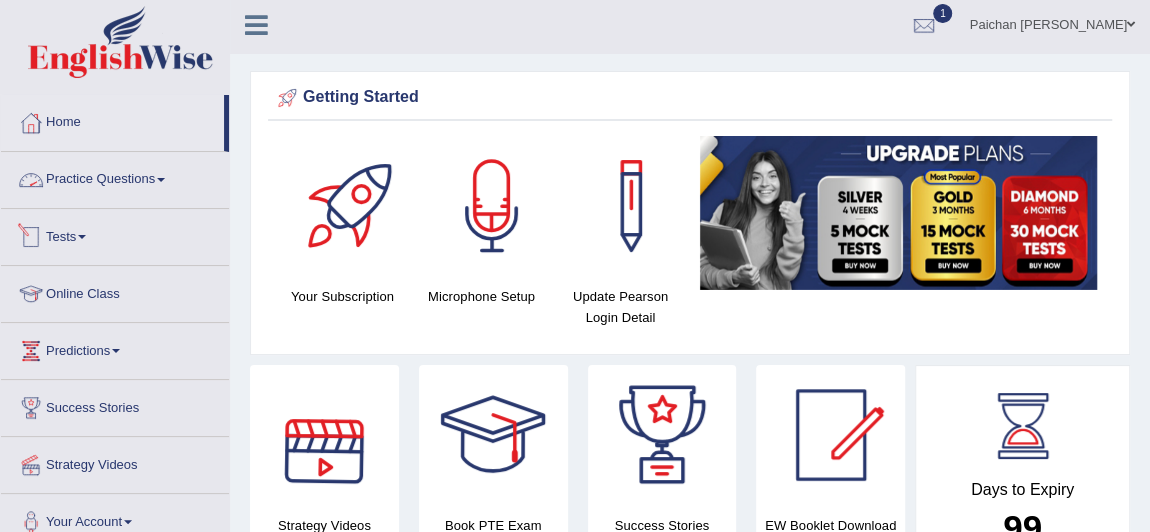 click on "Practice Questions" at bounding box center (115, 177) 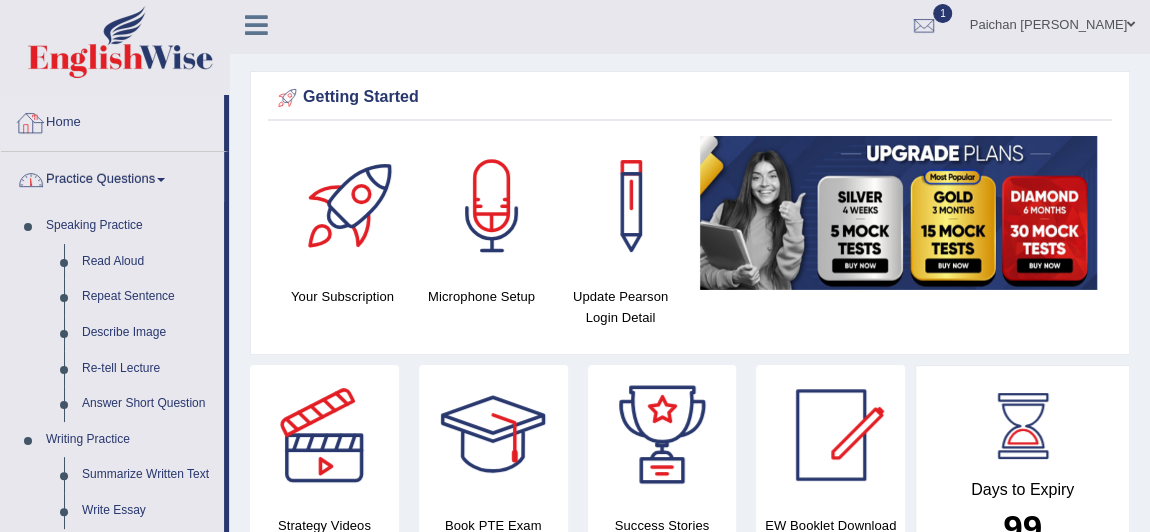 click on "Practice Questions" at bounding box center [112, 177] 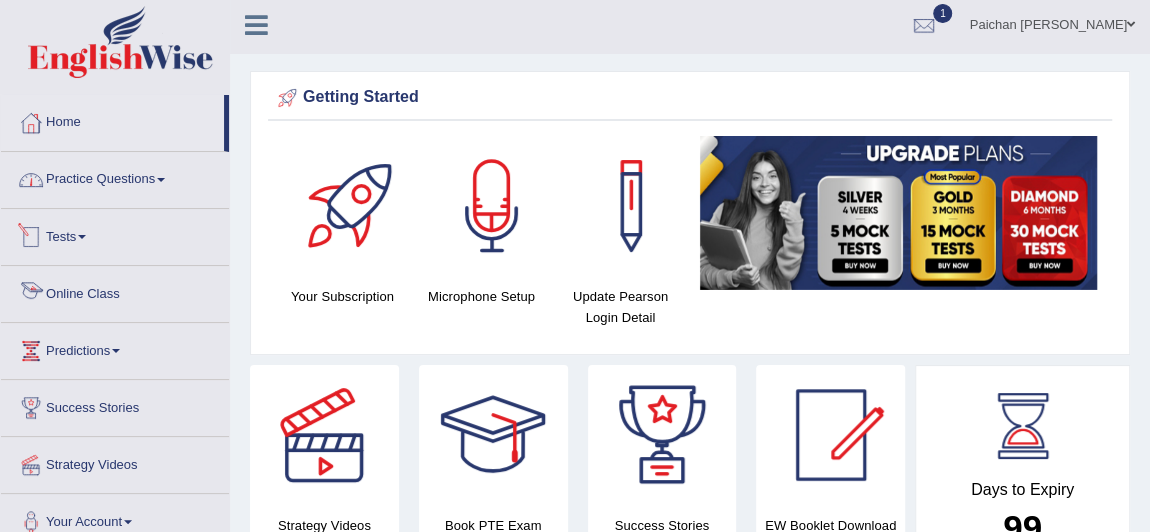 click on "Tests" at bounding box center (115, 234) 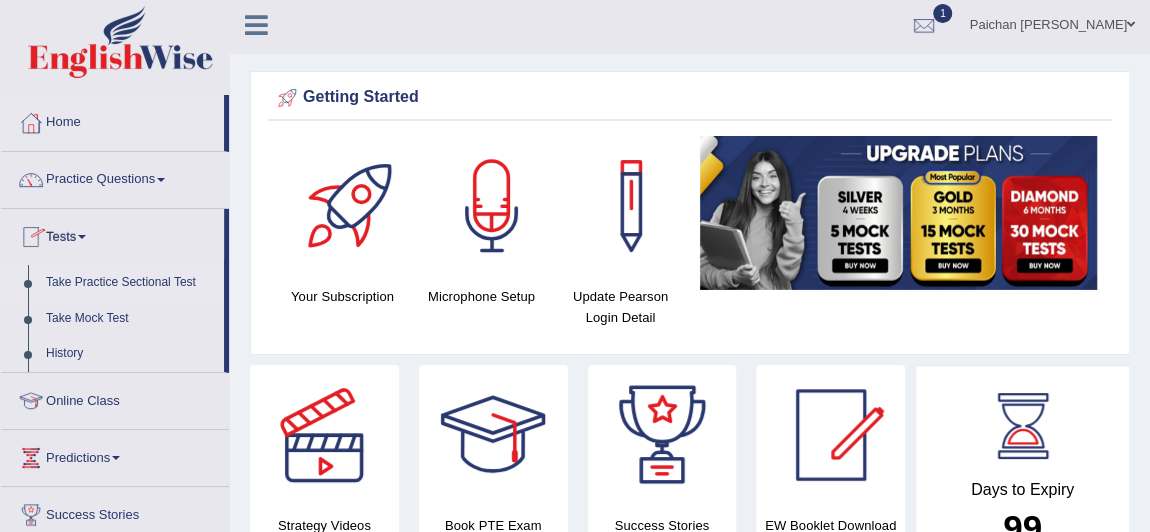 click on "Take Practice Sectional Test" at bounding box center [130, 283] 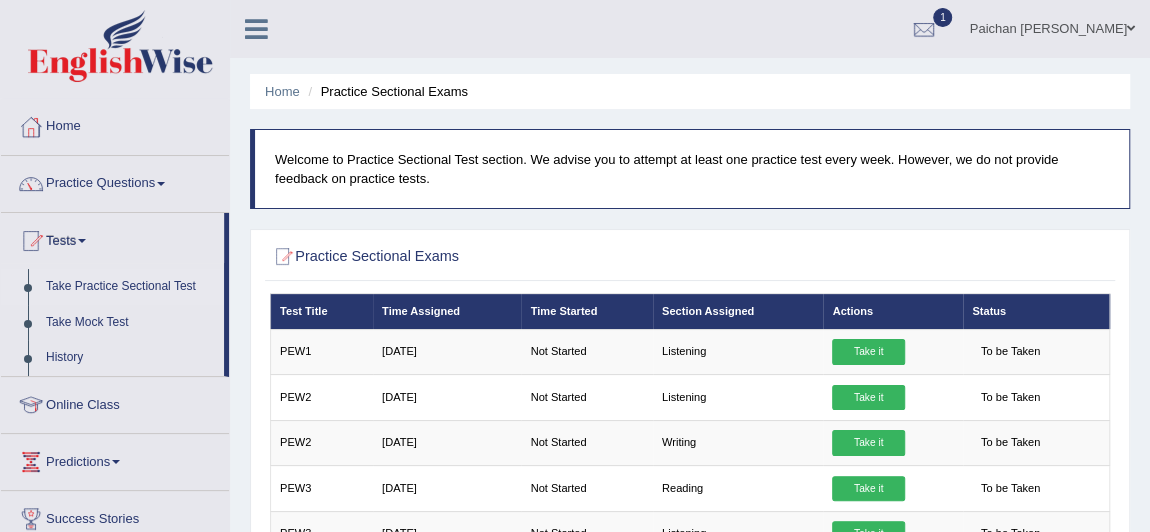 scroll, scrollTop: 190, scrollLeft: 0, axis: vertical 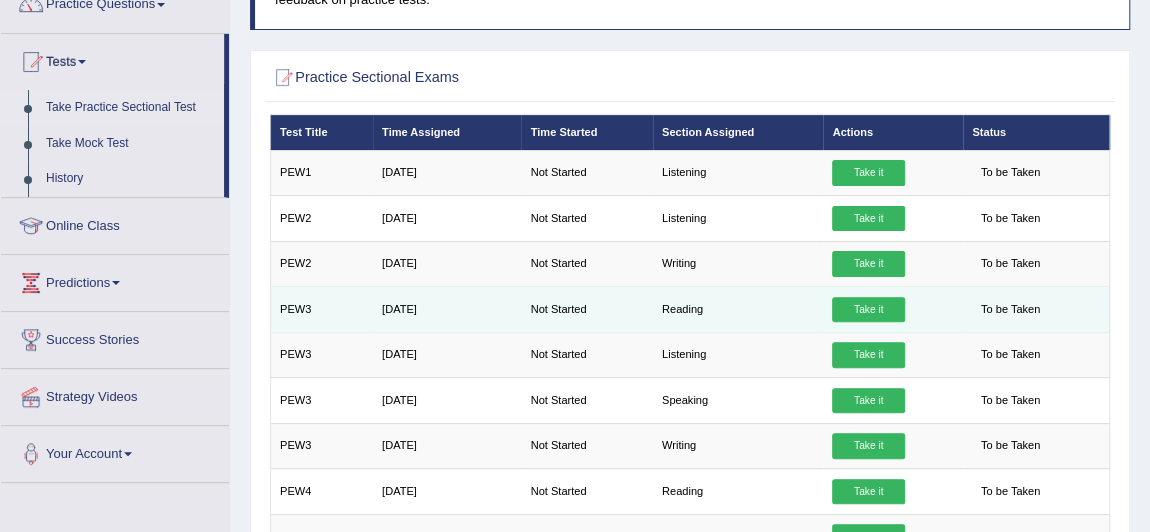 click on "Take it" at bounding box center (868, 310) 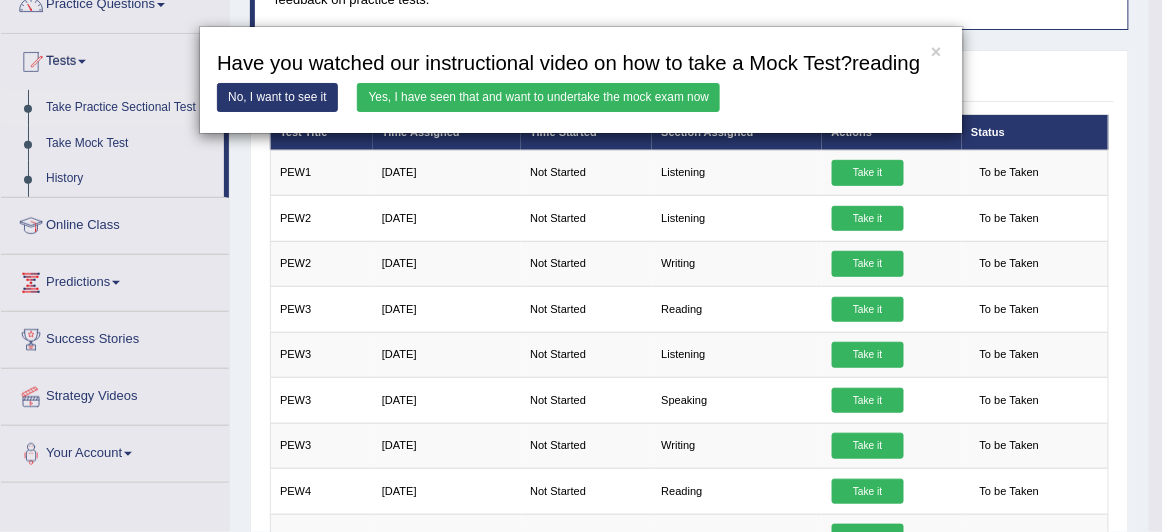 click on "Yes, I have seen that and want to undertake the mock exam now" at bounding box center (538, 97) 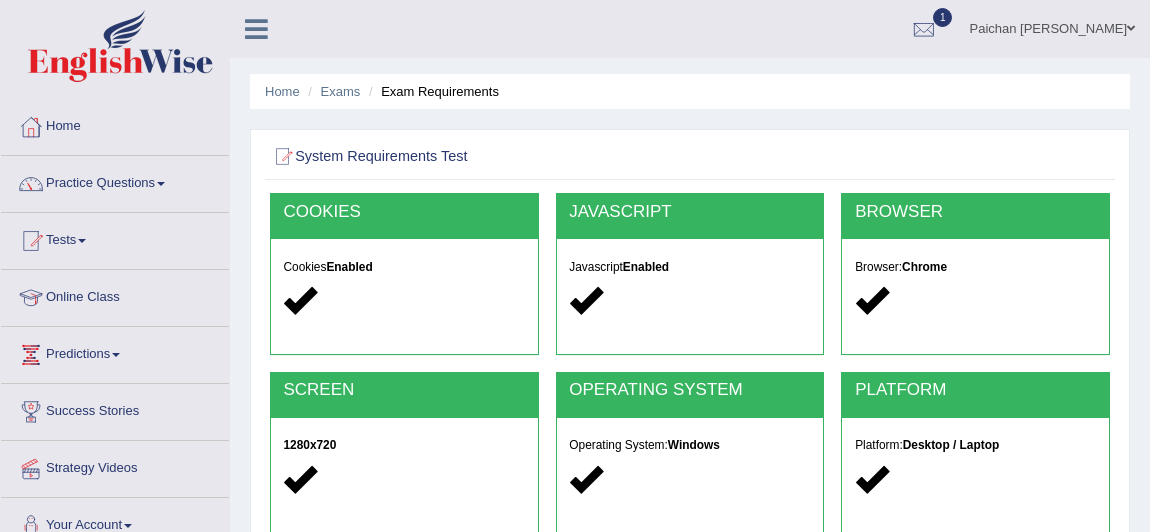 scroll, scrollTop: 0, scrollLeft: 0, axis: both 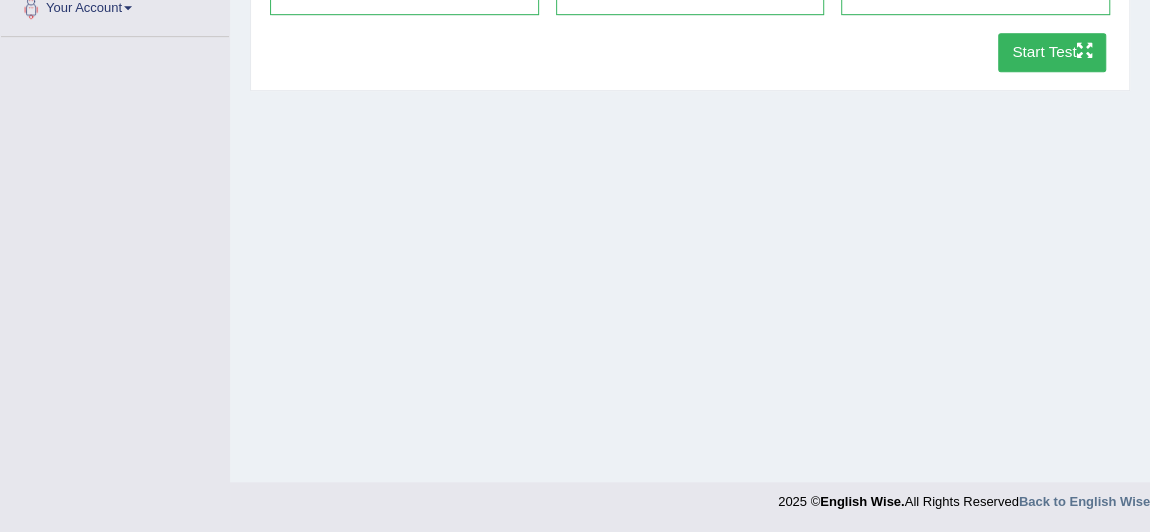 click on "Start Test" at bounding box center [1052, 52] 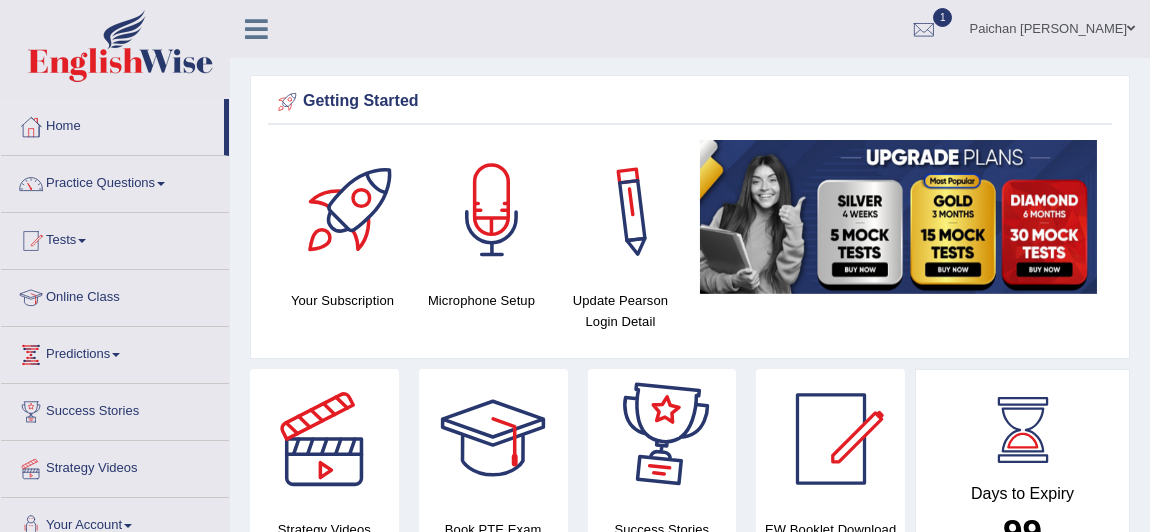 scroll, scrollTop: 2203, scrollLeft: 0, axis: vertical 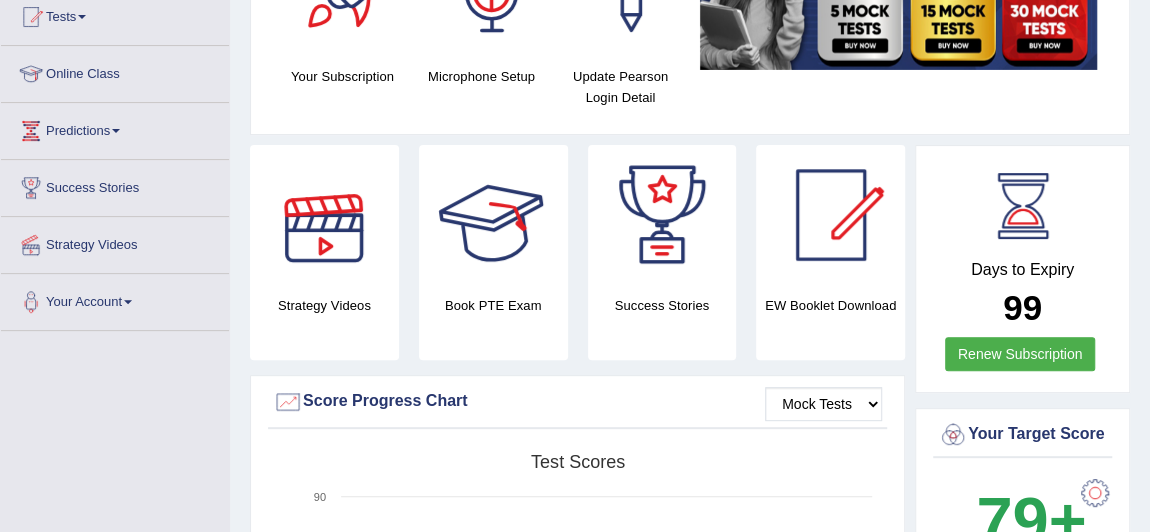 click at bounding box center (324, 215) 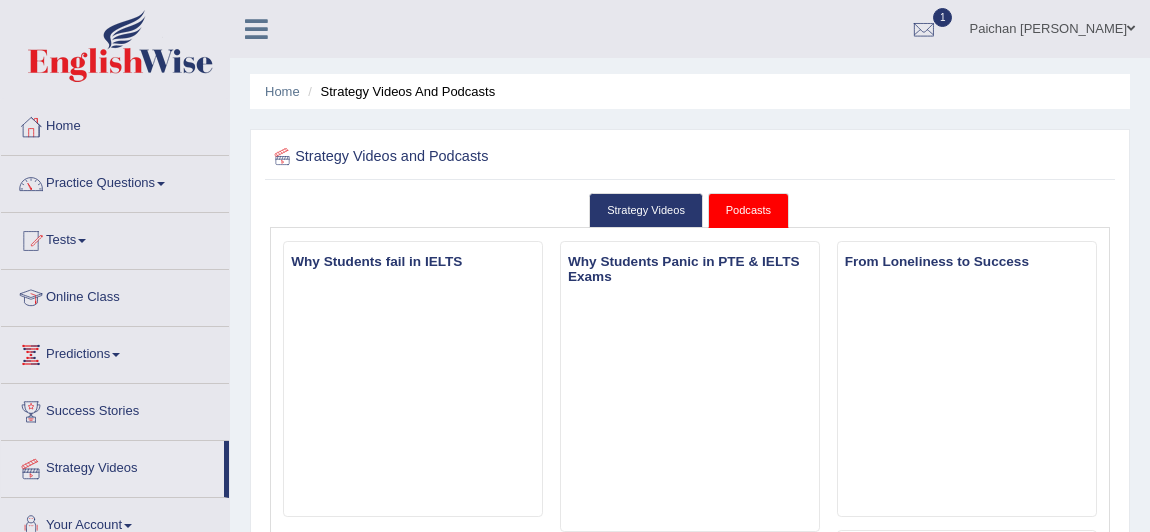 scroll, scrollTop: 0, scrollLeft: 0, axis: both 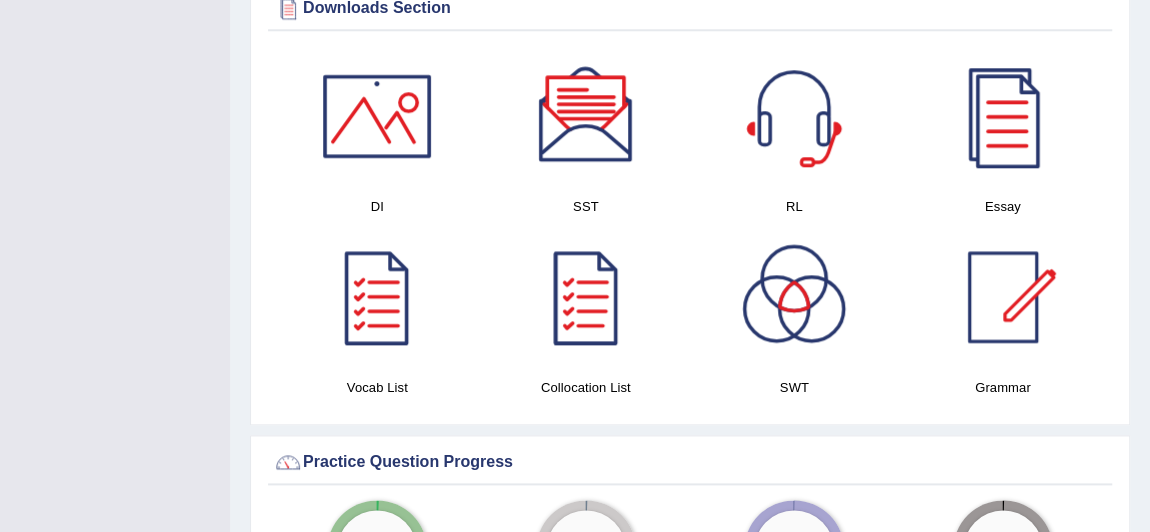 click at bounding box center [377, 116] 